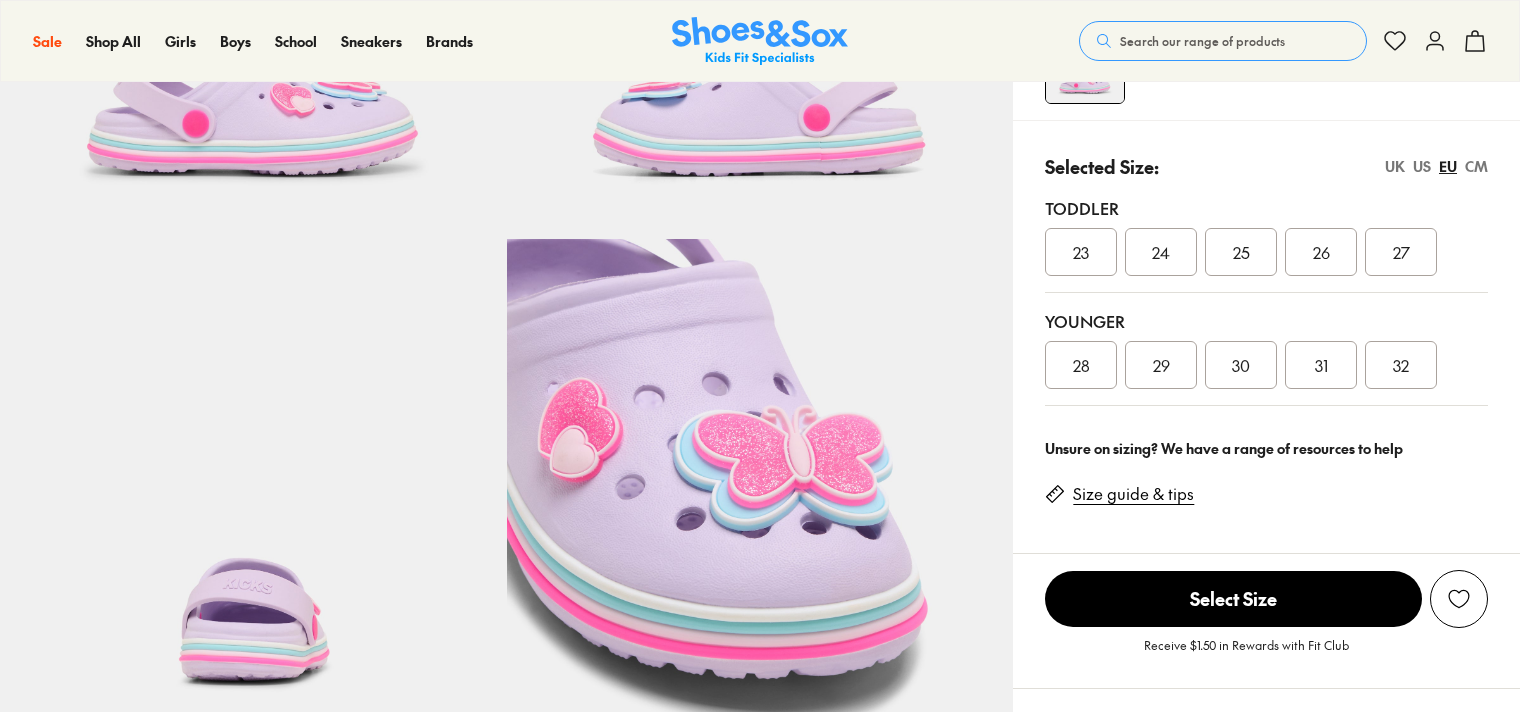 scroll, scrollTop: 420, scrollLeft: 0, axis: vertical 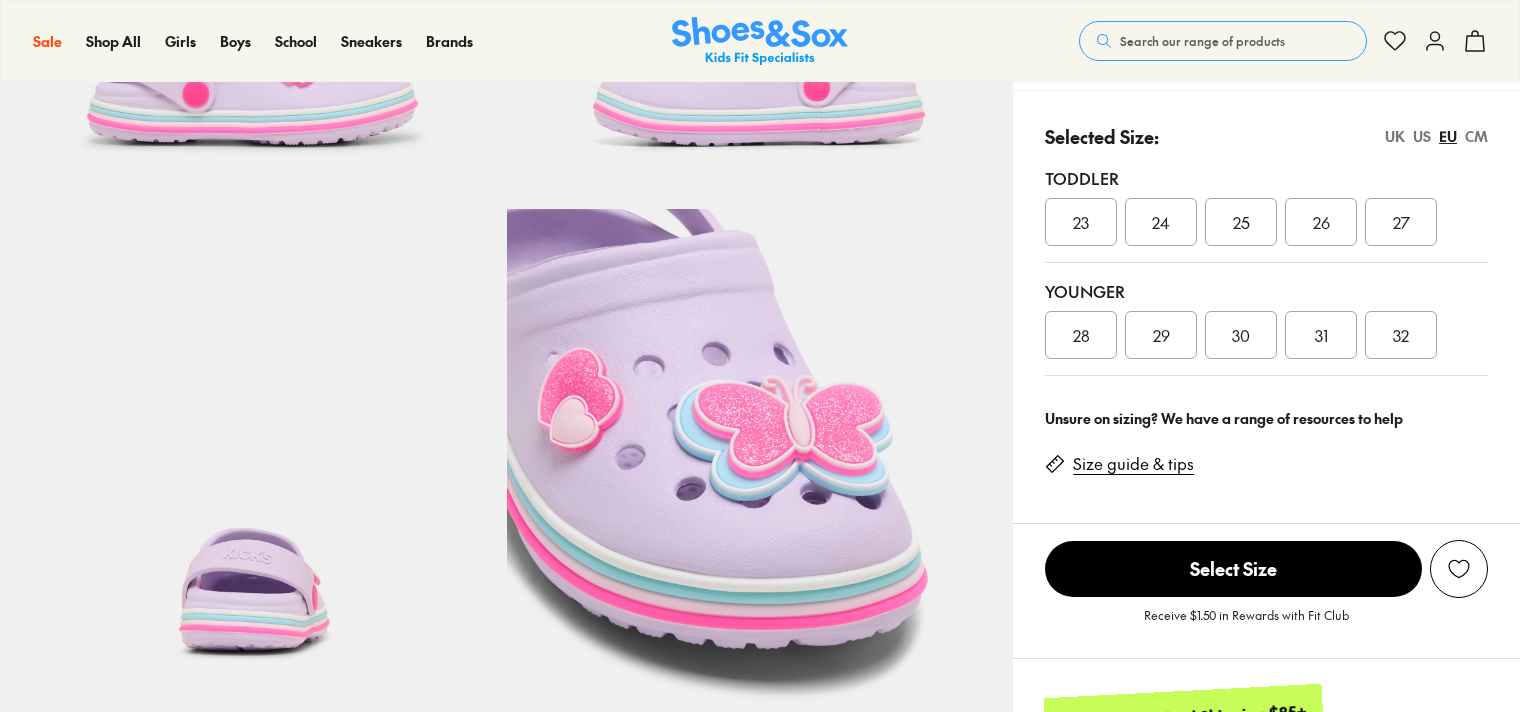 select on "*" 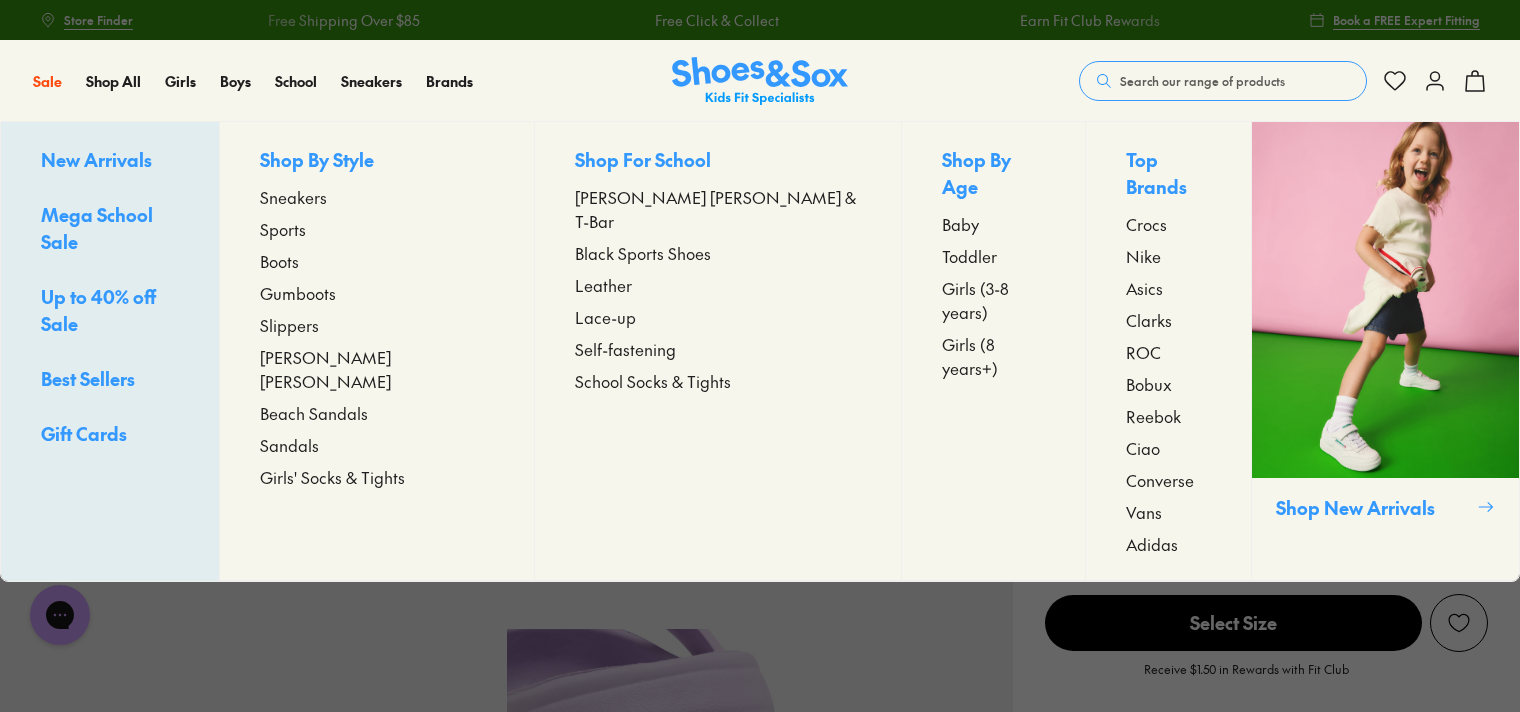scroll, scrollTop: 0, scrollLeft: 0, axis: both 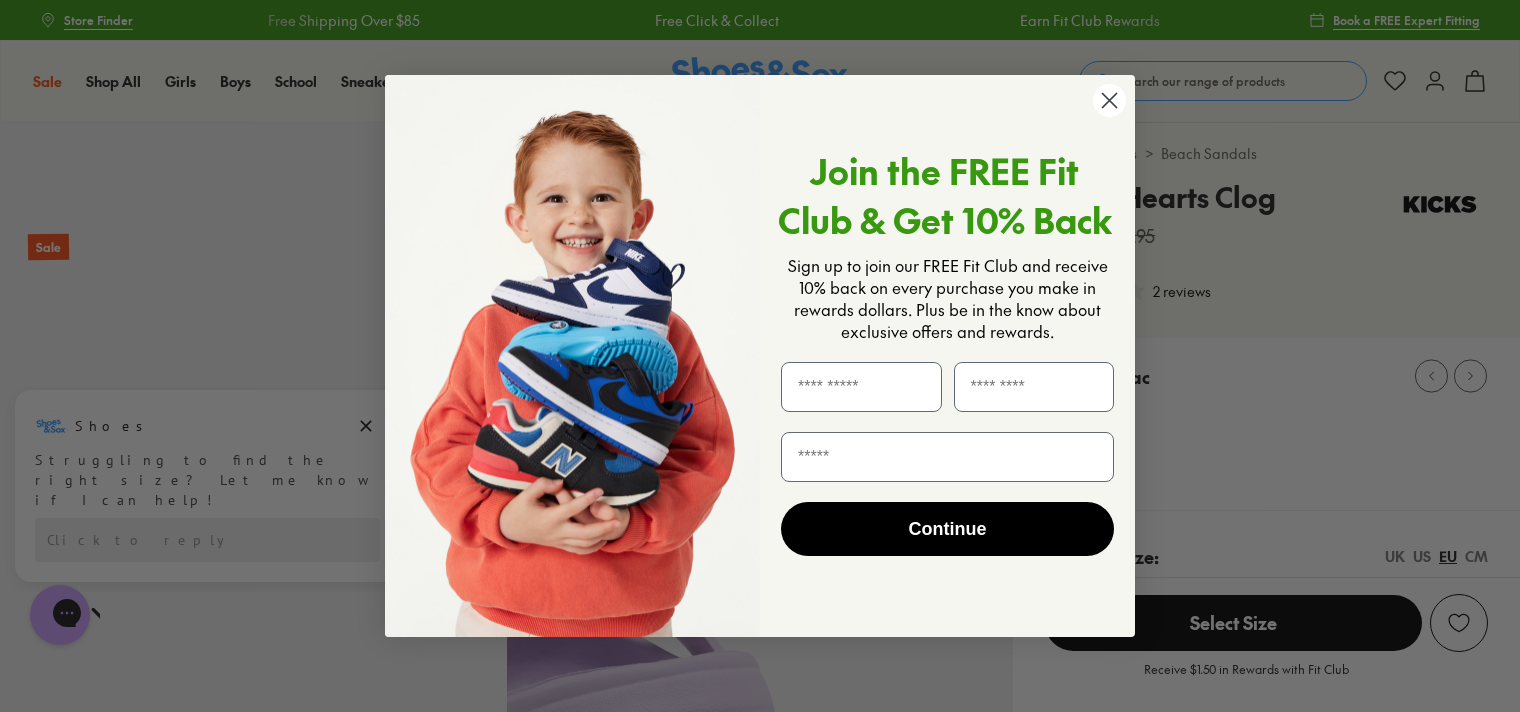 click 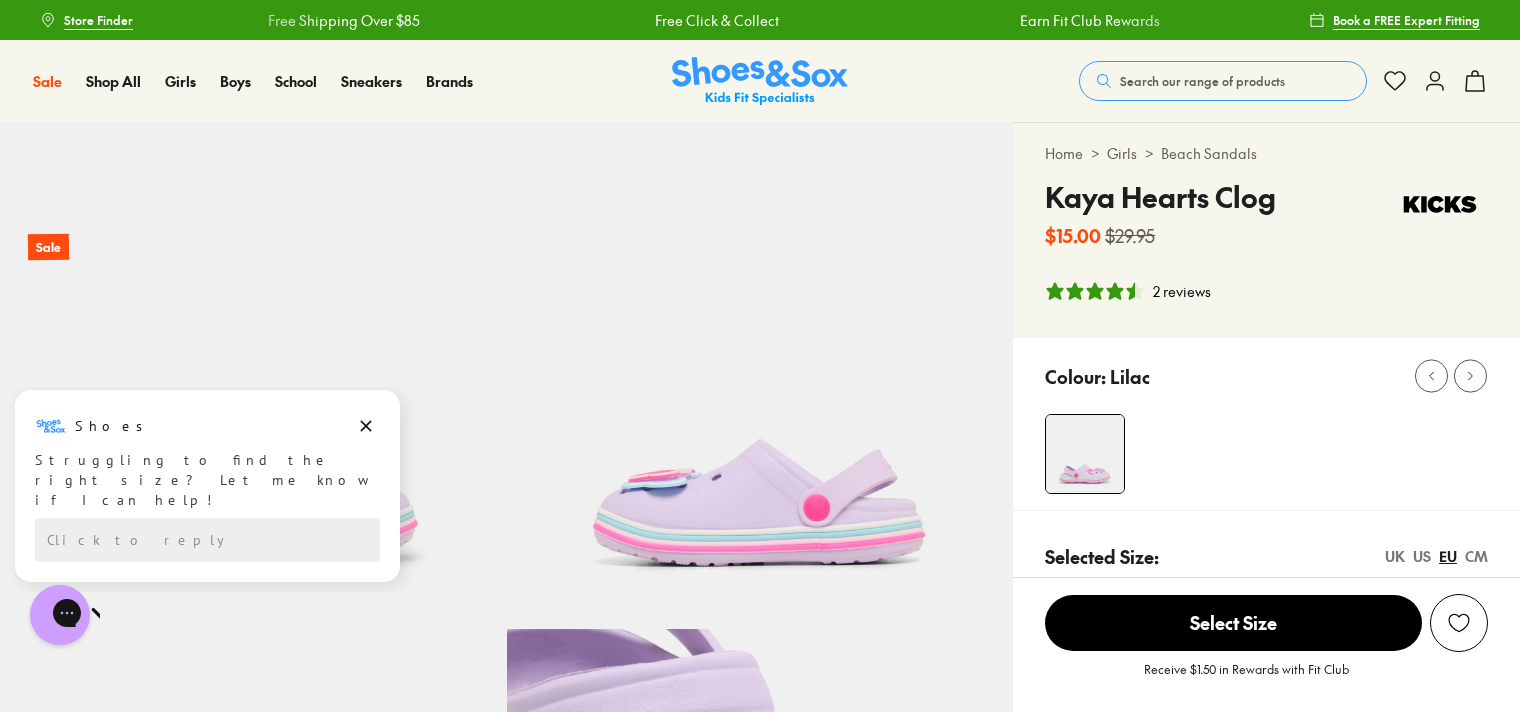 click on "Search our range of products" at bounding box center [1202, 81] 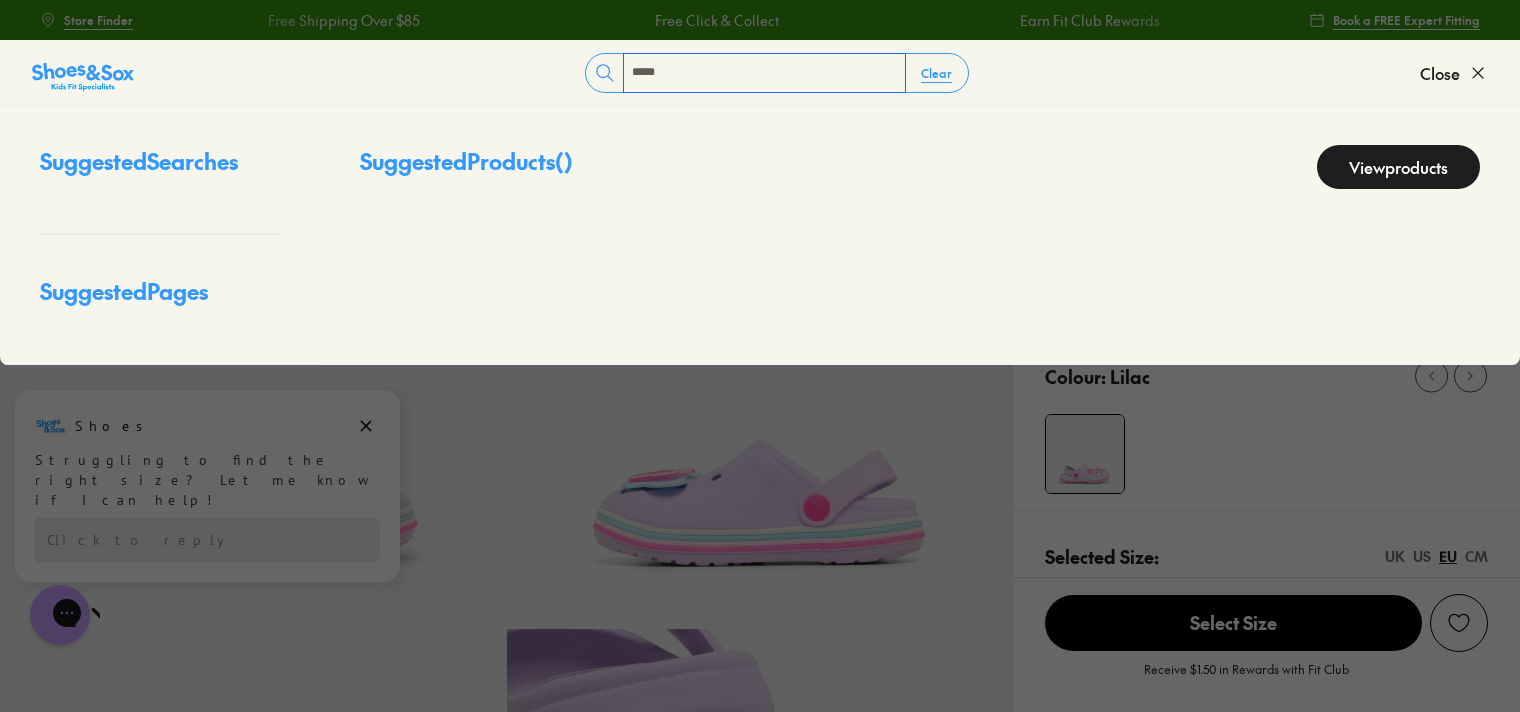 type on "*****" 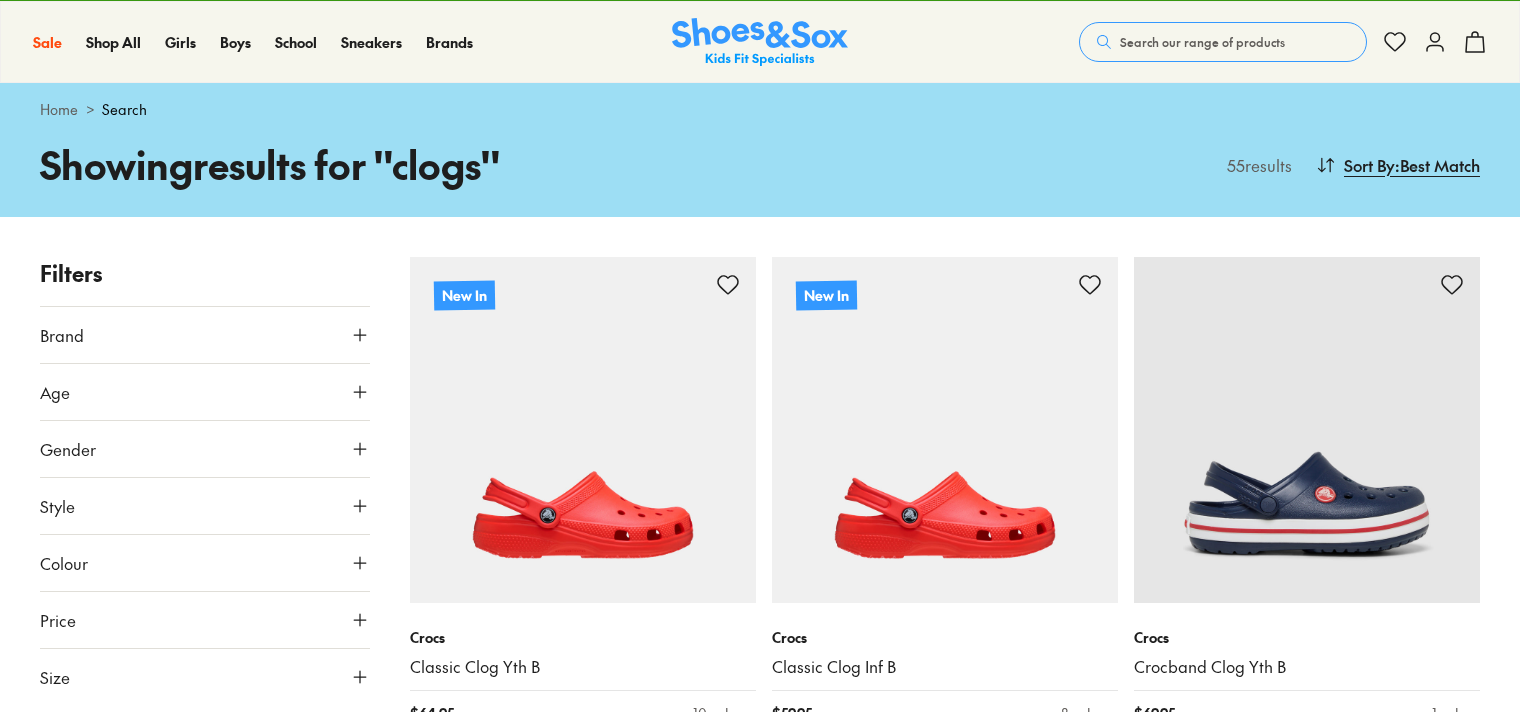 scroll, scrollTop: 1628, scrollLeft: 0, axis: vertical 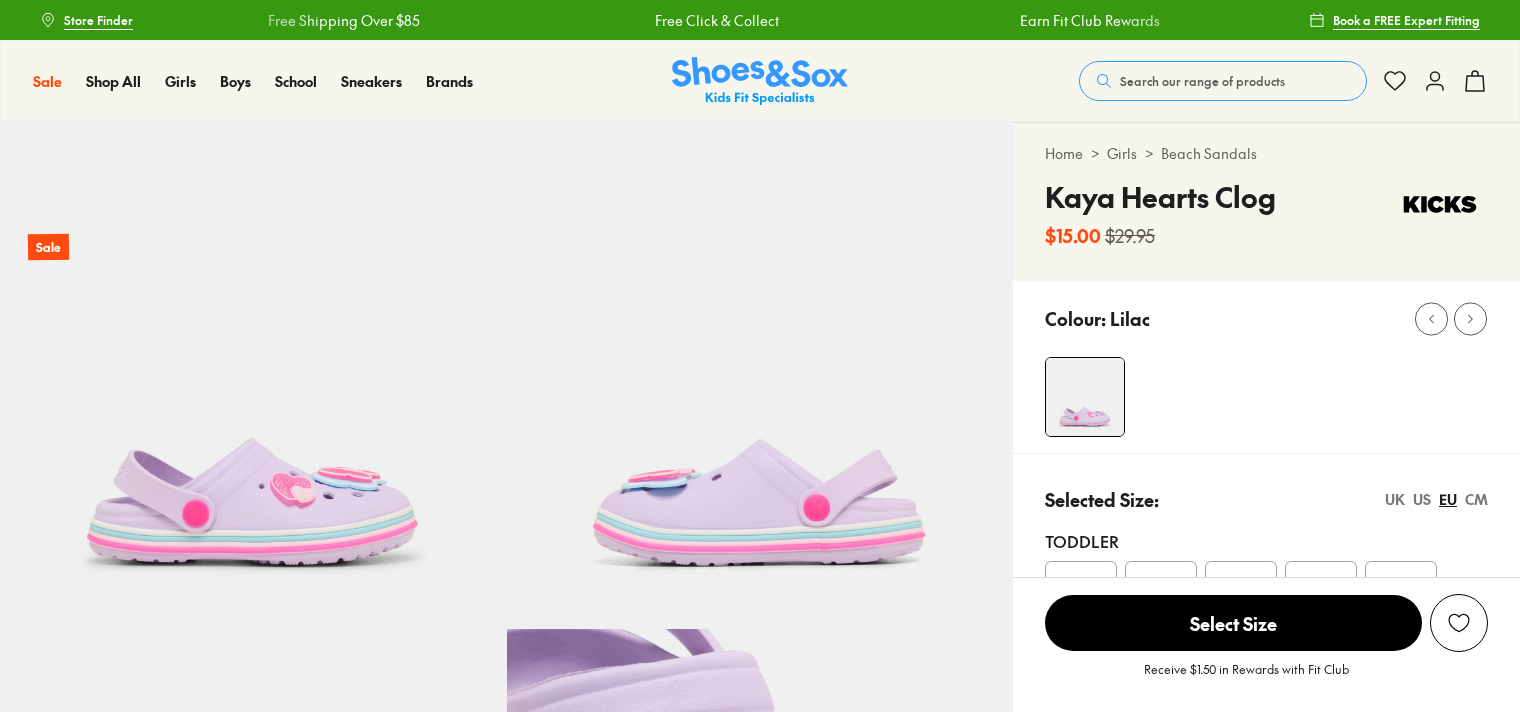 select on "*" 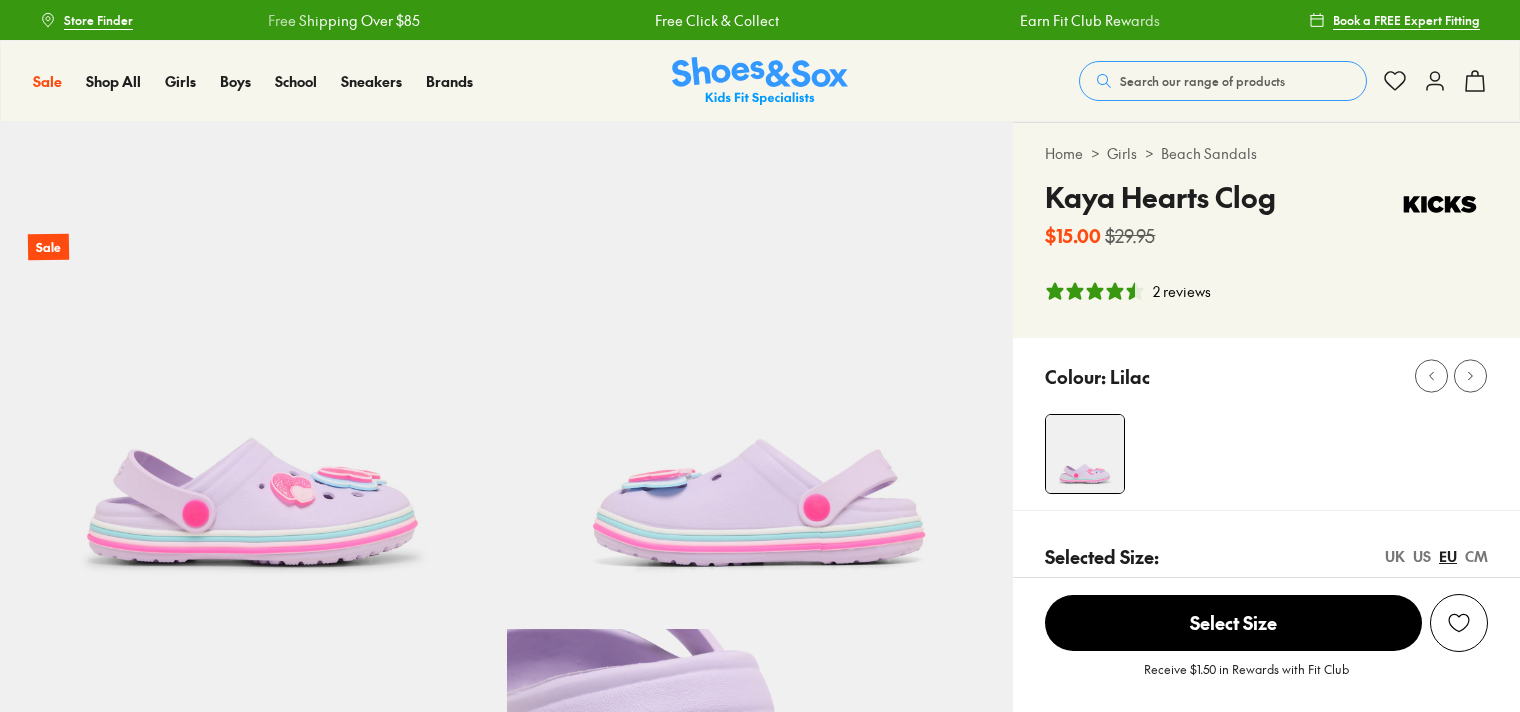 scroll, scrollTop: 0, scrollLeft: 0, axis: both 